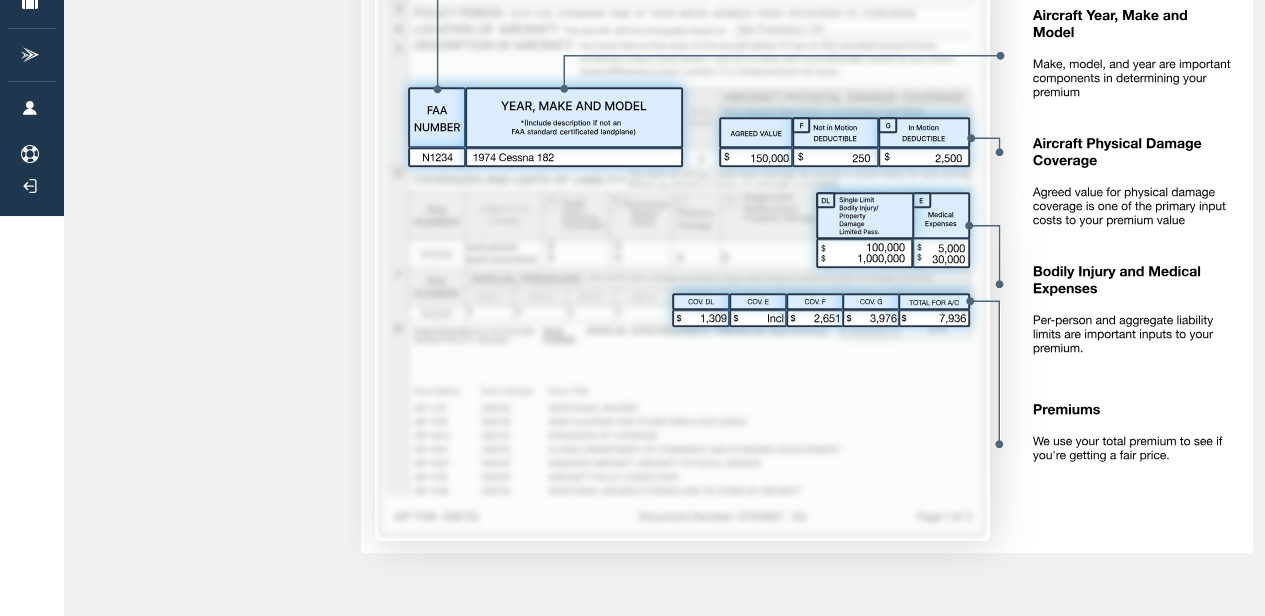 scroll, scrollTop: 0, scrollLeft: 0, axis: both 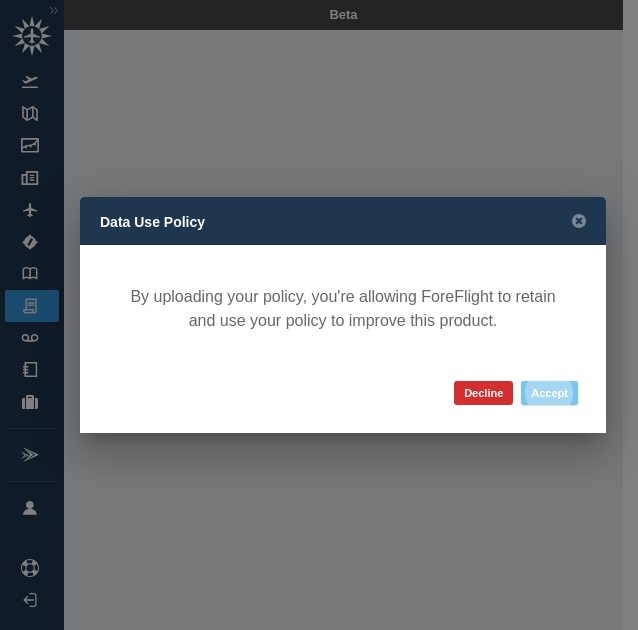 click on "Accept" at bounding box center (549, 393) 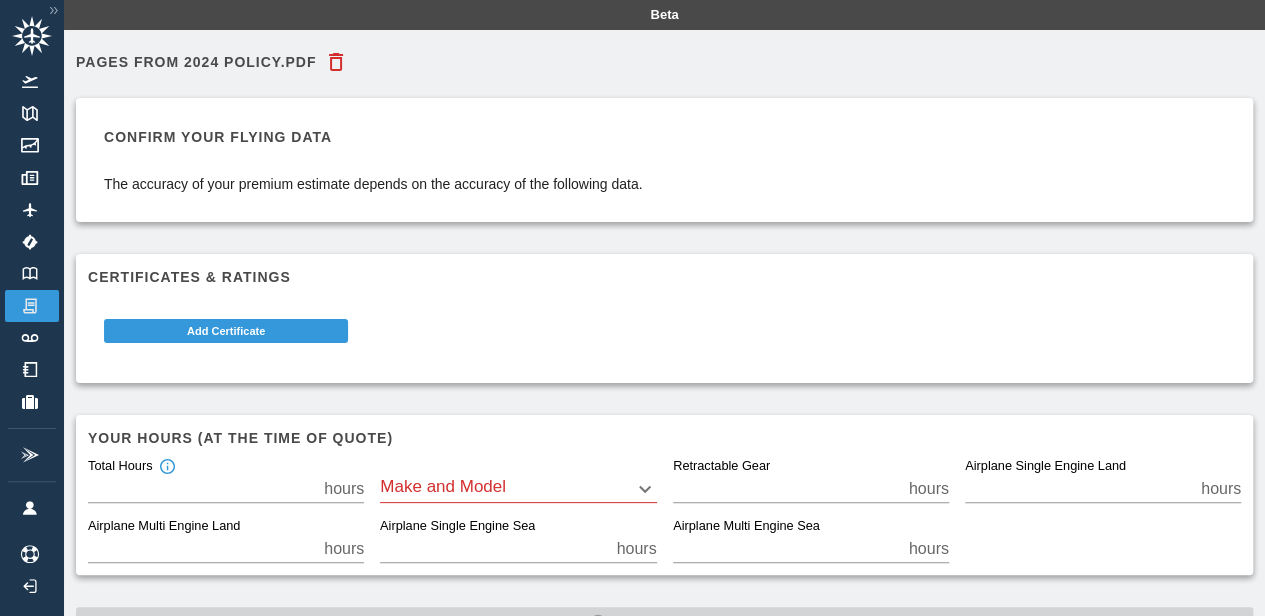 click on "Beta Pages from 2024 Policy.pdf Confirm your flying data The accuracy of your premium estimate depends on the accuracy of the following data. Certificates & Ratings Add Certificate Your hours (at the time of quote) Total Hours **** hours Make and Model ​ Retractable Gear **** hours Airplane Single Engine Land **** hours Airplane Multi Engine Land * hours Airplane Single Engine Sea * hours Airplane Multi Engine Sea * hours Select Make and Model" at bounding box center (632, 308) 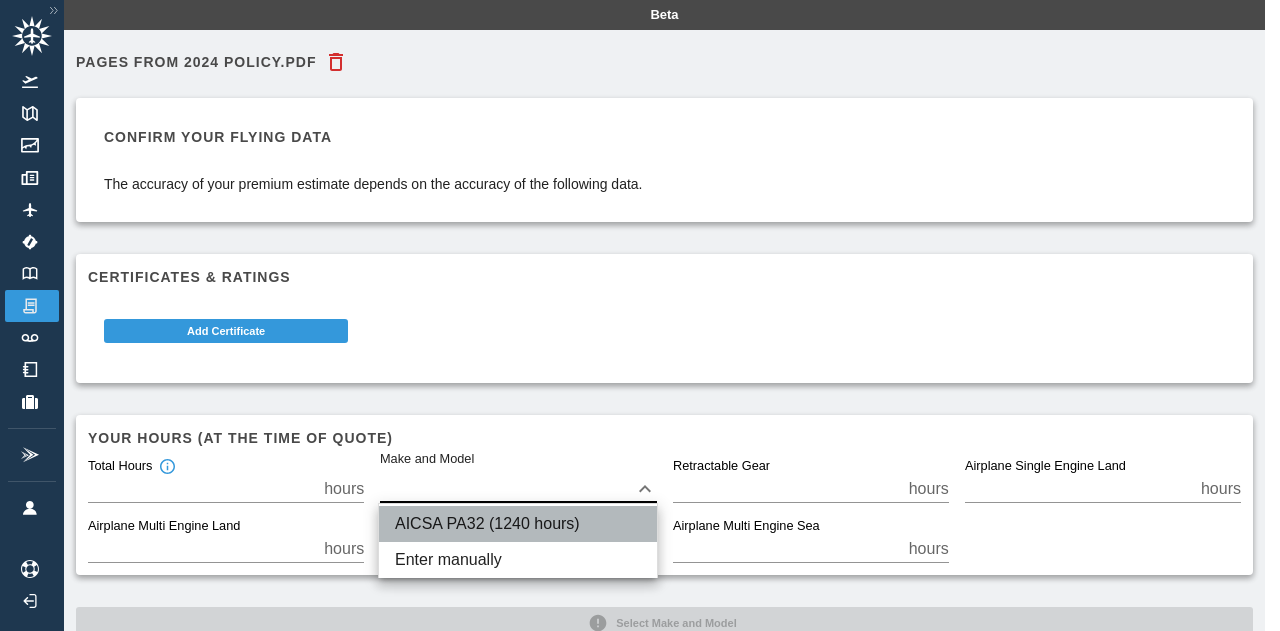 click on "AICSA PA32 (1240 hours)" at bounding box center (518, 524) 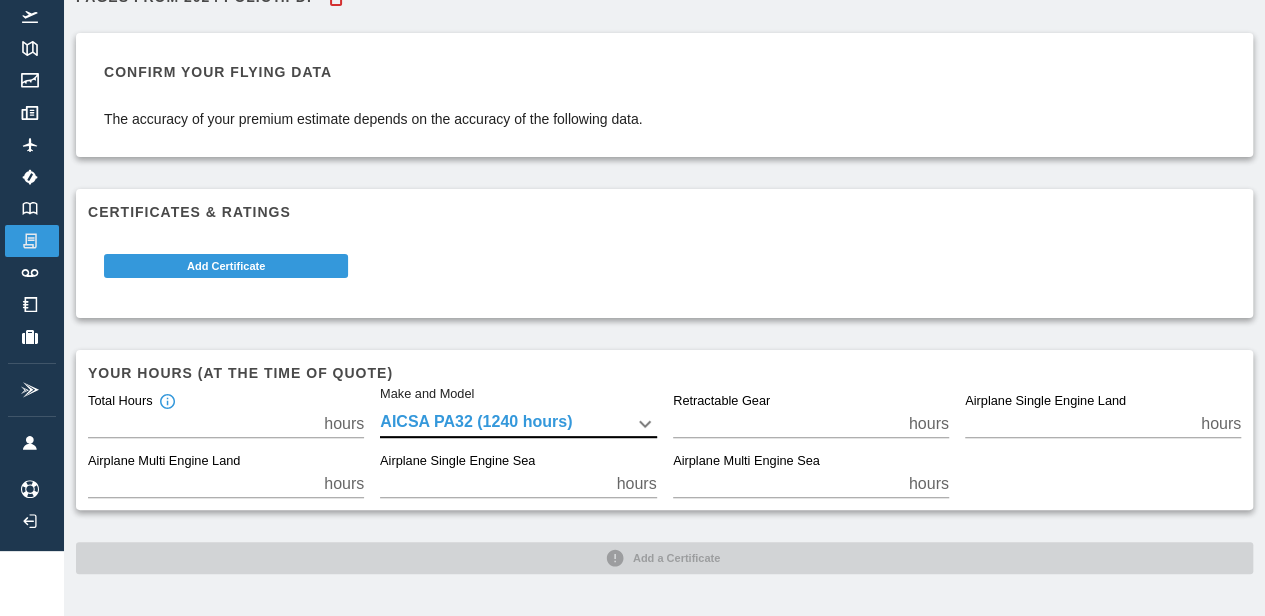 scroll, scrollTop: 0, scrollLeft: 0, axis: both 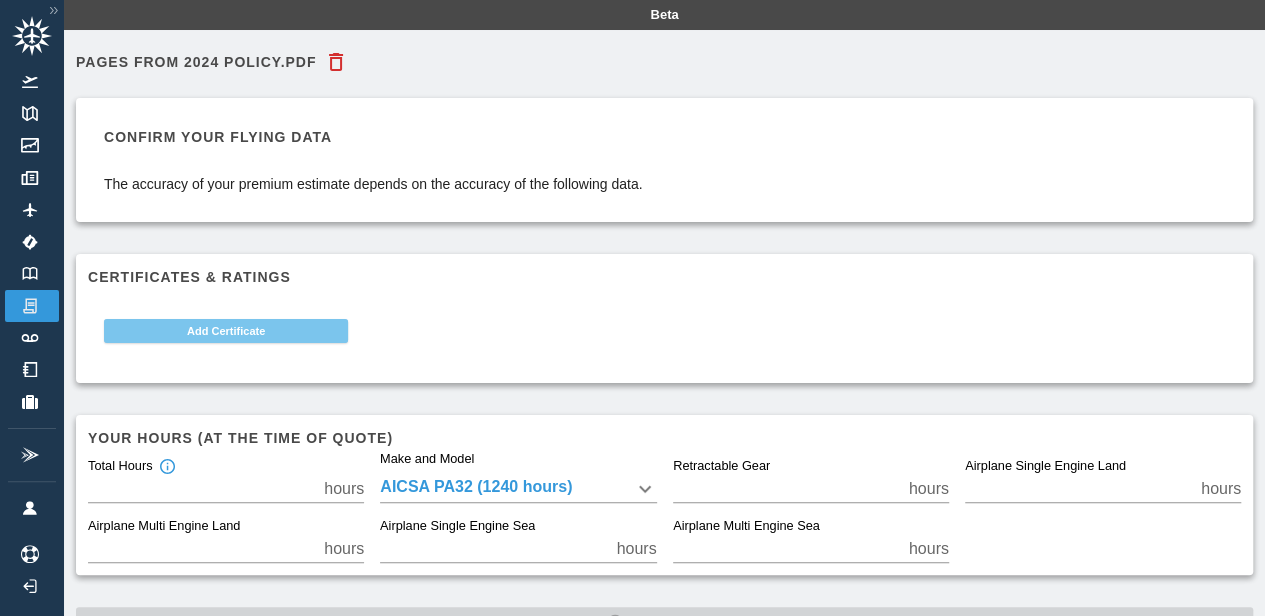click on "Add Certificate" at bounding box center (226, 331) 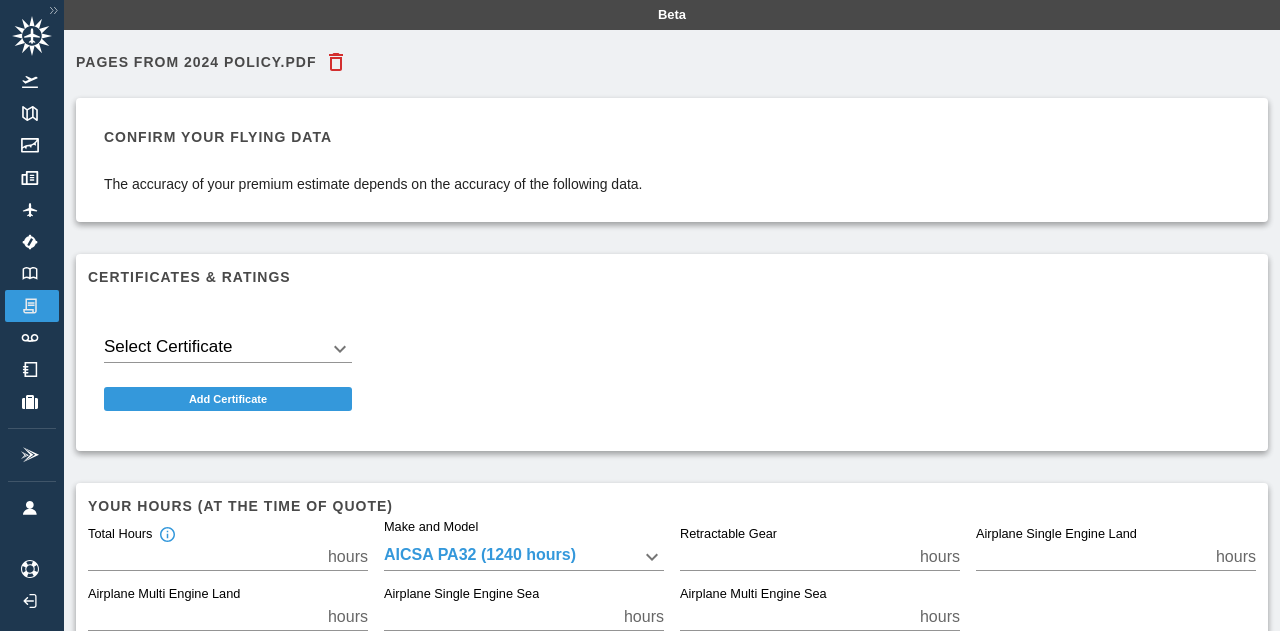 click on "Beta Pages from 2024 Policy.pdf Confirm your flying data The accuracy of your premium estimate depends on the accuracy of the following data. Certificates & Ratings Select Certificate ​ Add Certificate Your hours (at the time of quote) Total Hours **** hours Make and Model AICSA PA32 (1240 hours) **** Retractable Gear **** hours Airplane Single Engine Land **** hours Airplane Multi Engine Land * hours Airplane Single Engine Sea * hours Airplane Multi Engine Sea * hours Add a Certificate" at bounding box center [640, 315] 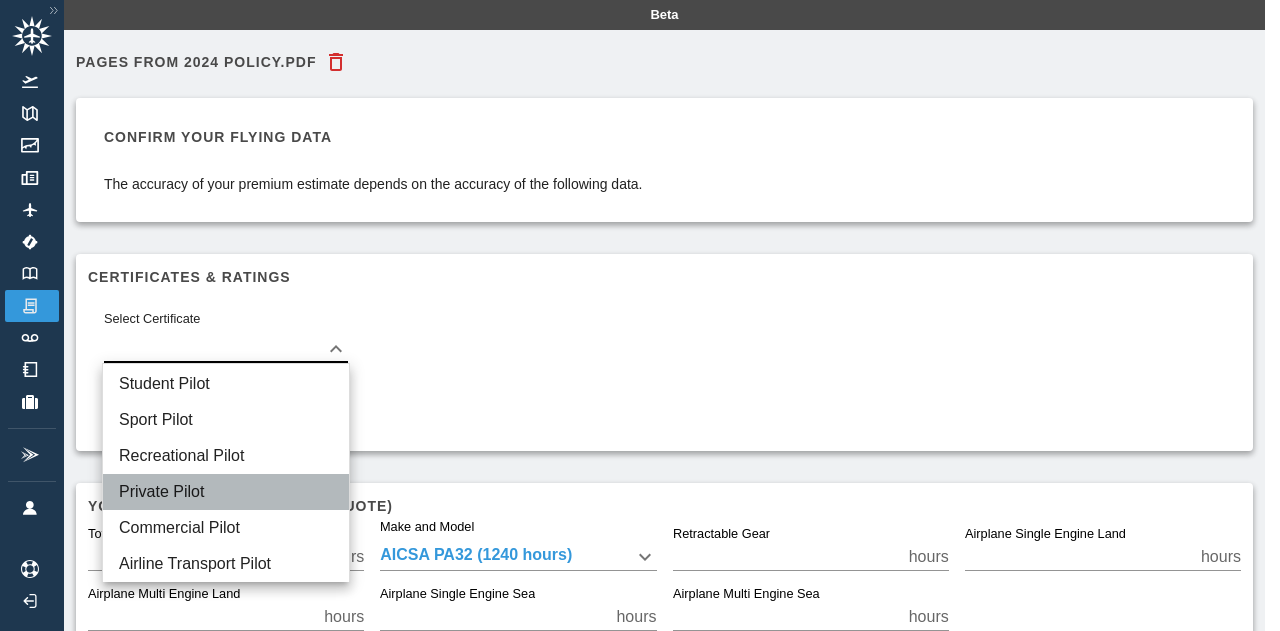 click on "Private Pilot" at bounding box center [226, 492] 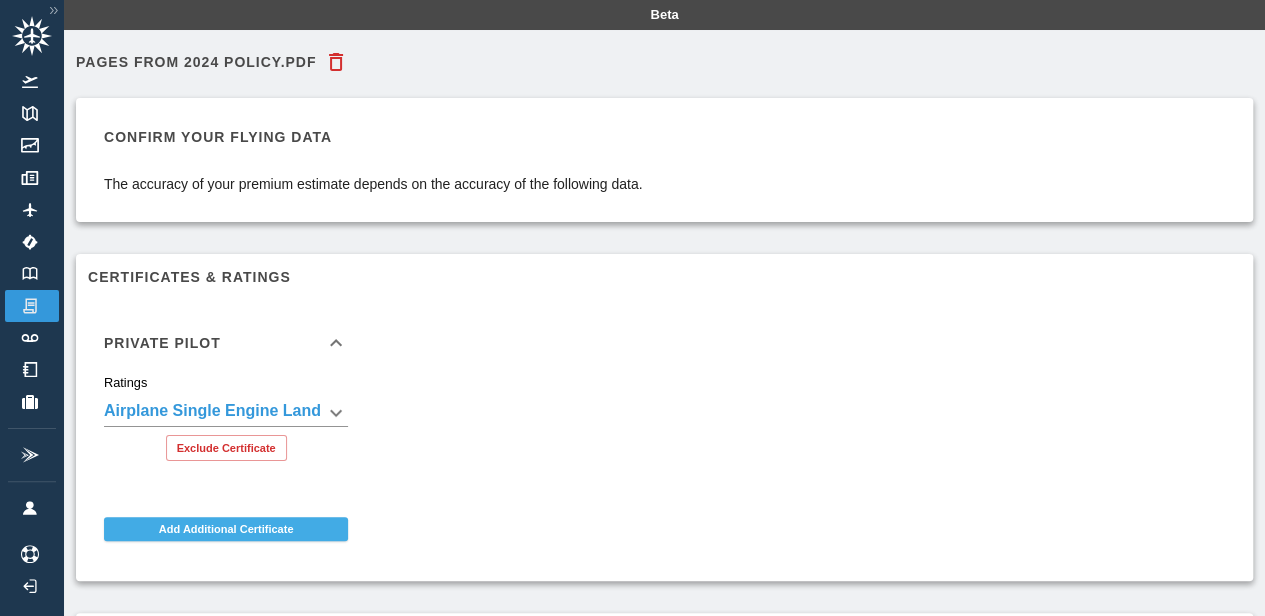 click on "Add Additional Certificate" at bounding box center [226, 529] 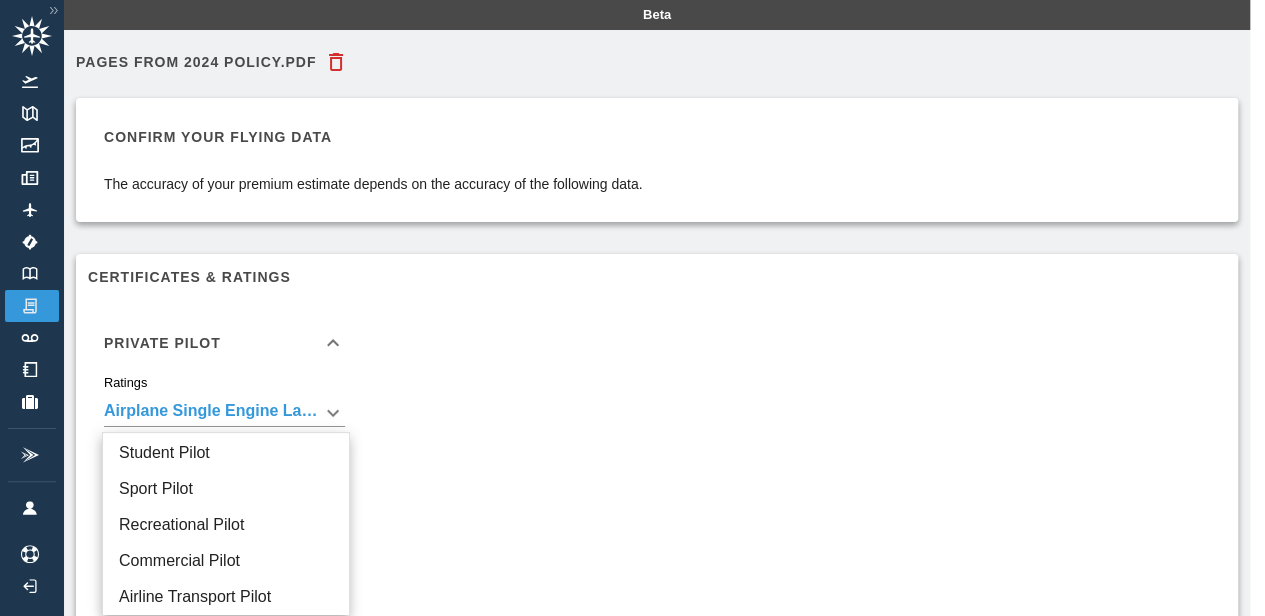 click on "**********" at bounding box center [632, 308] 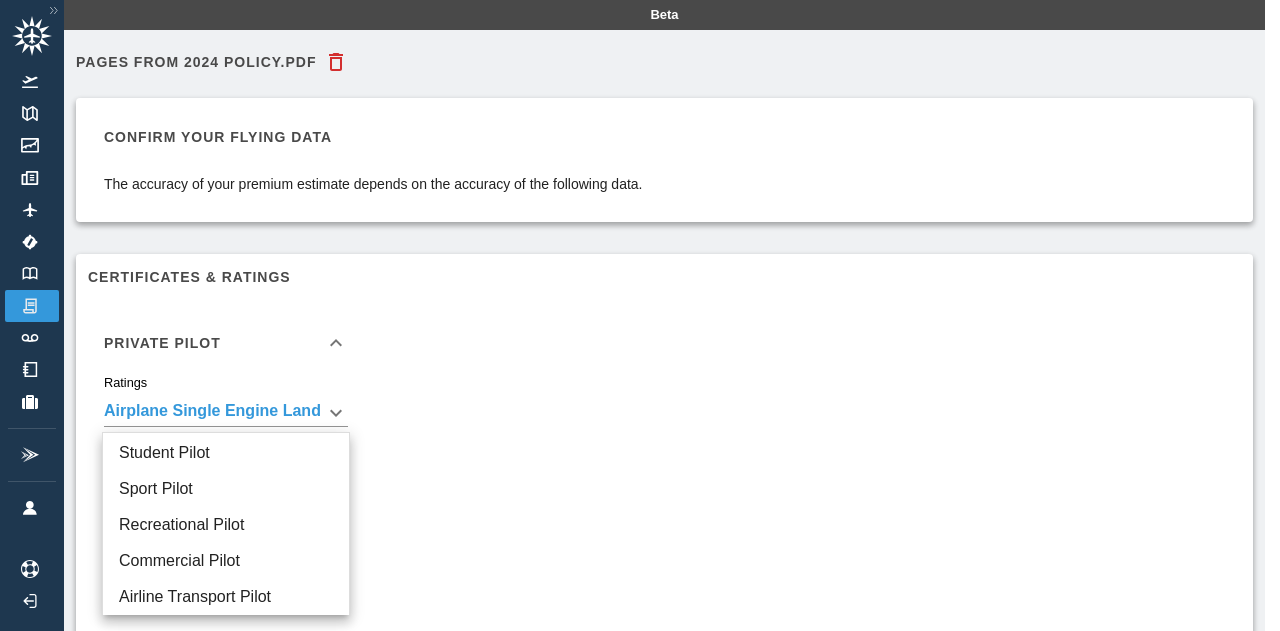 click at bounding box center [640, 315] 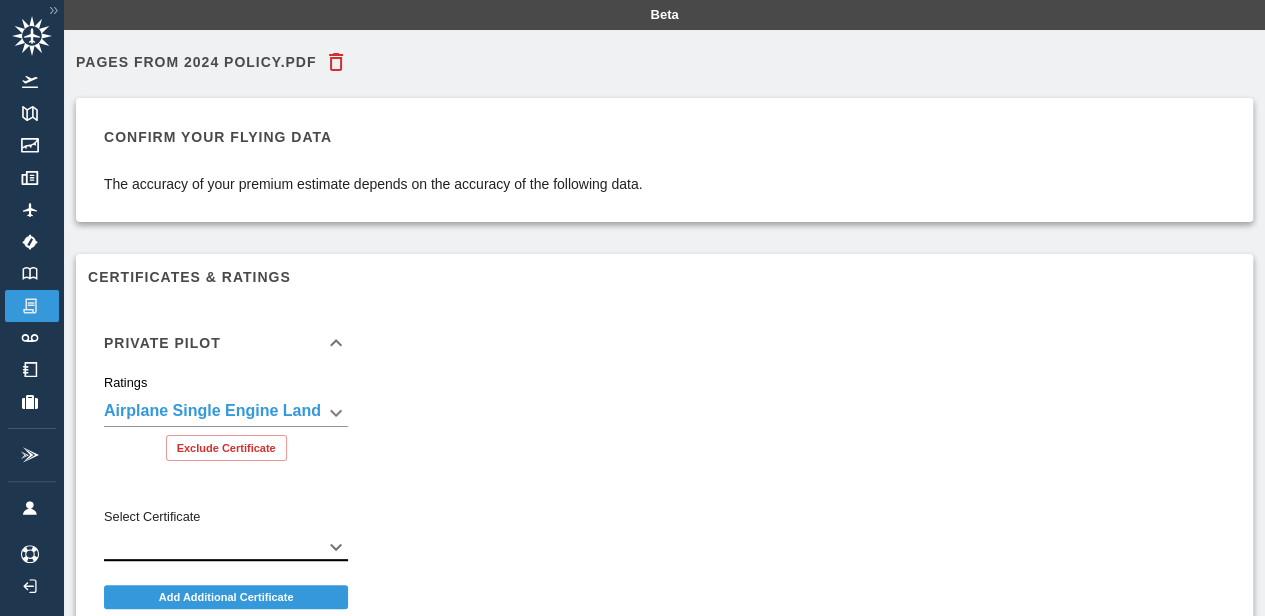 scroll, scrollTop: 330, scrollLeft: 0, axis: vertical 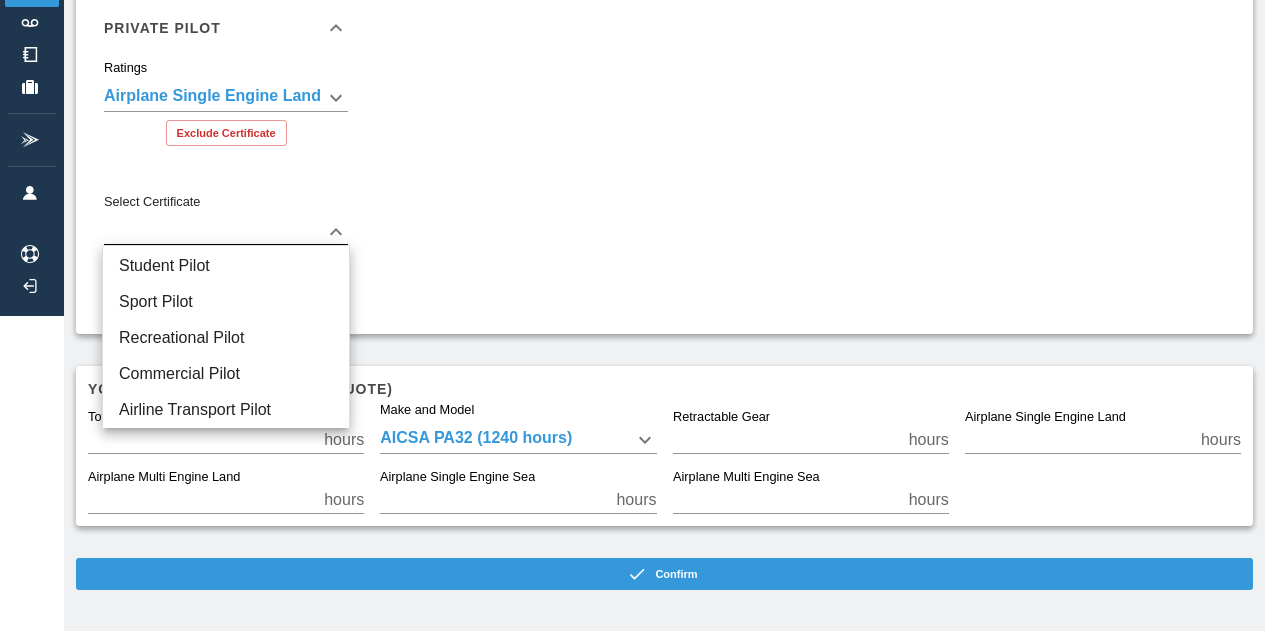 click on "**********" at bounding box center (640, 0) 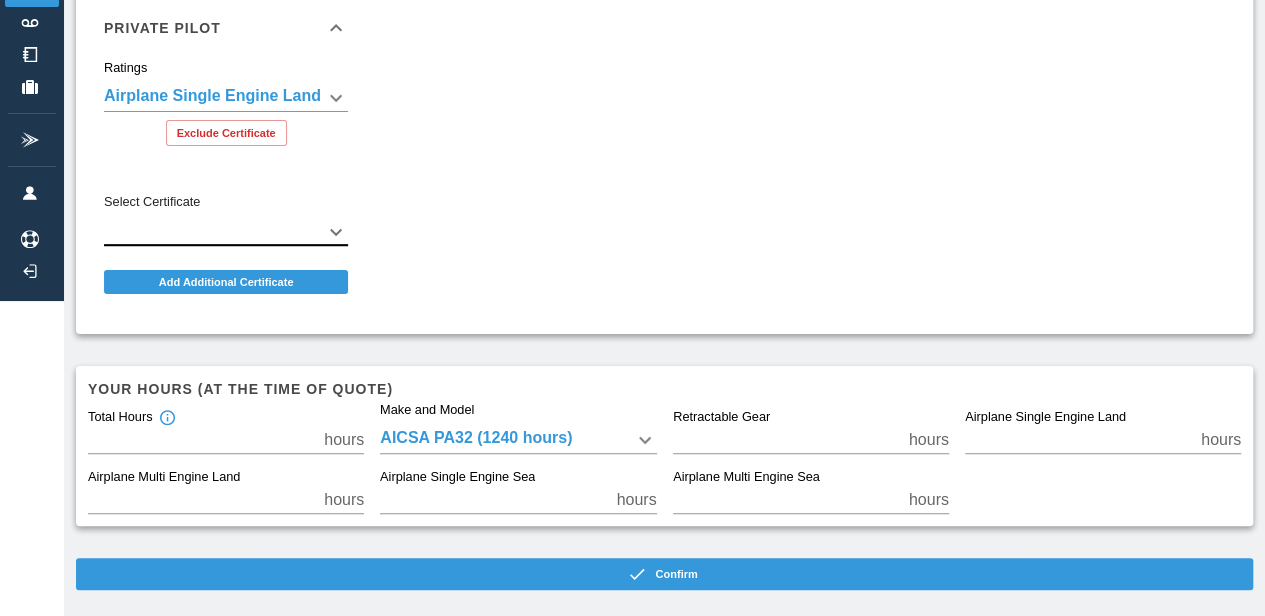 click on "**********" at bounding box center [632, -7] 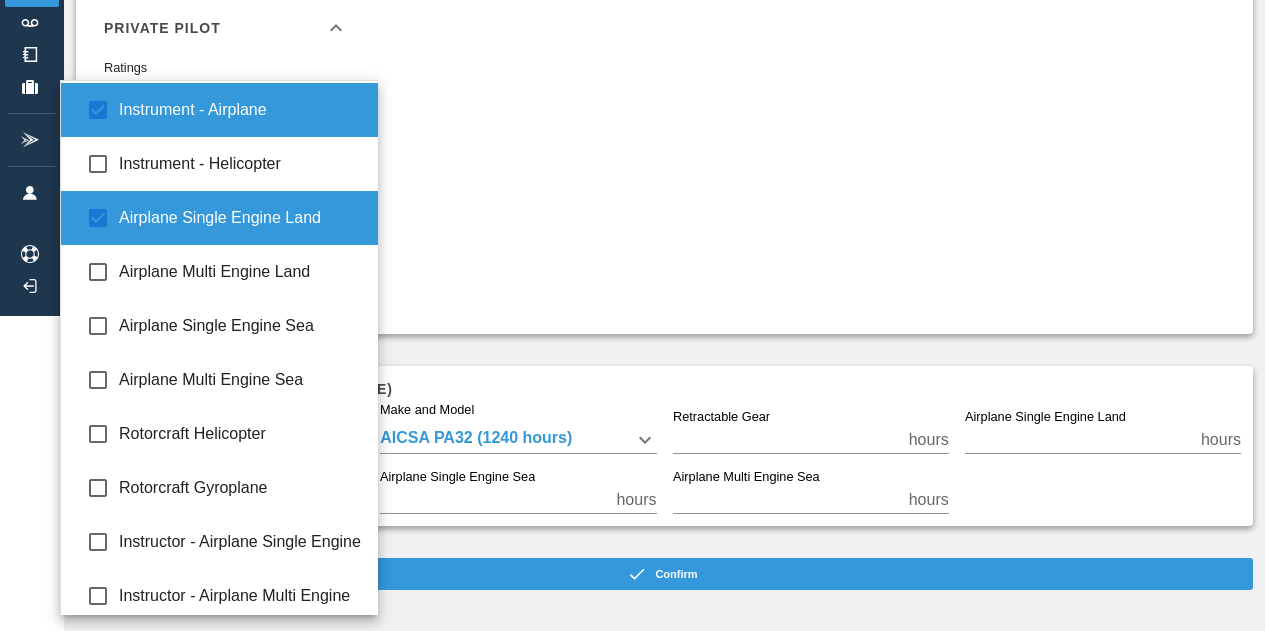 click at bounding box center [640, 315] 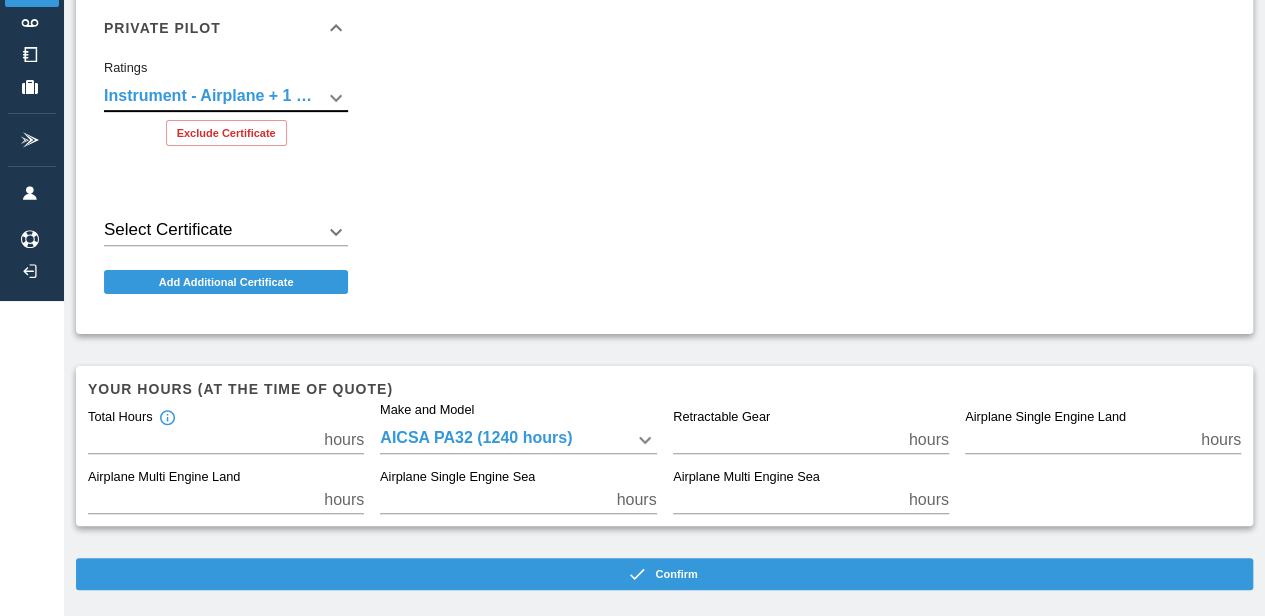 click on "**********" at bounding box center [632, -7] 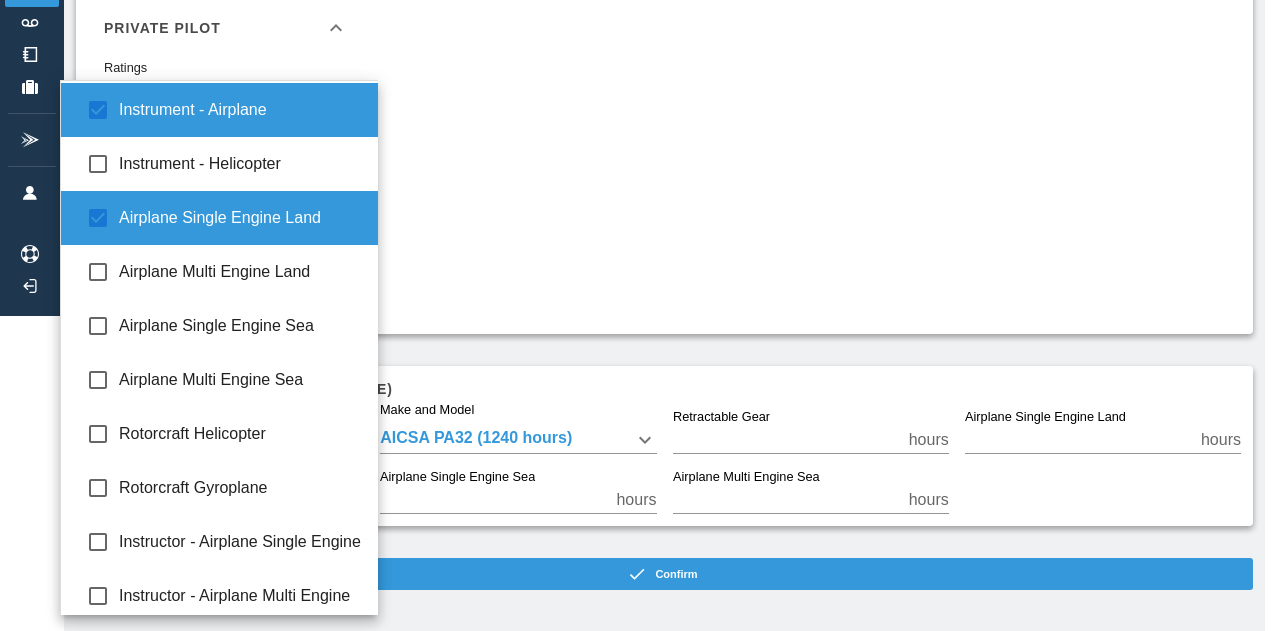 type on "**********" 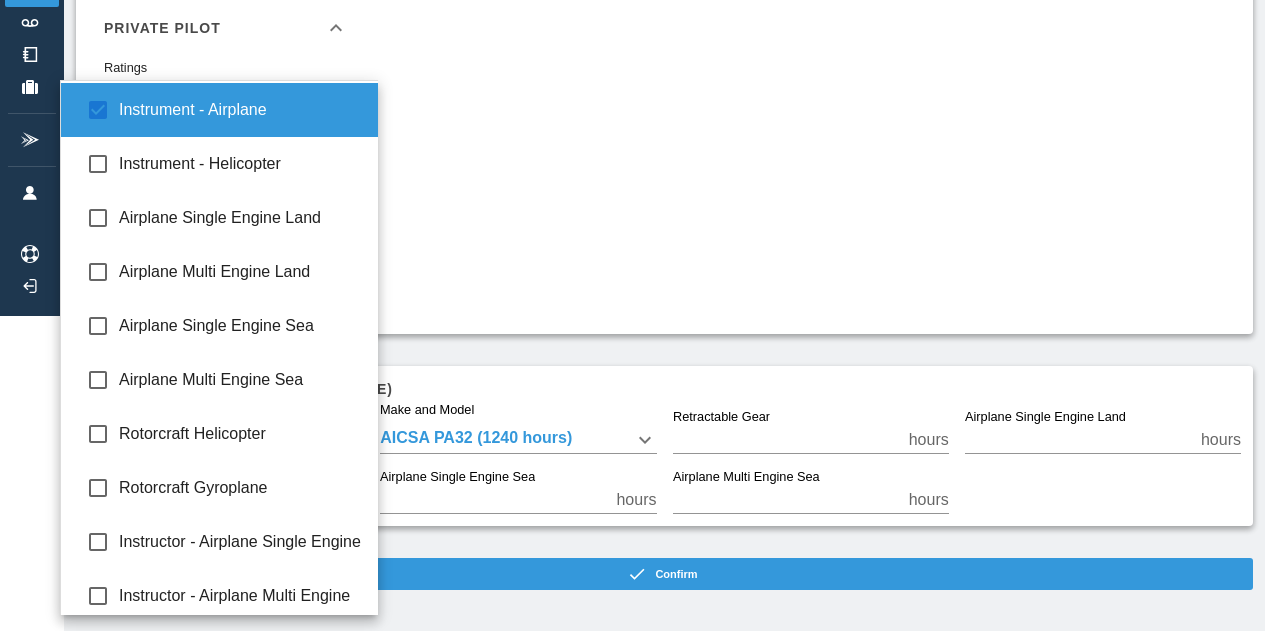 click at bounding box center (640, 315) 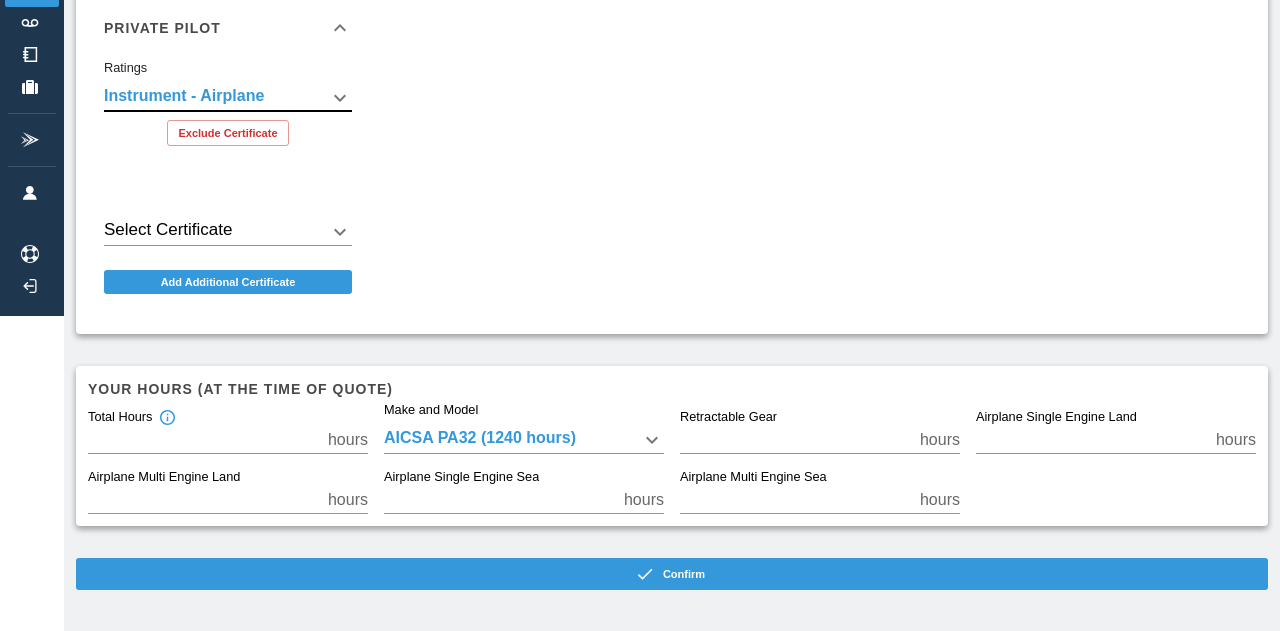 click on "**********" at bounding box center (640, 0) 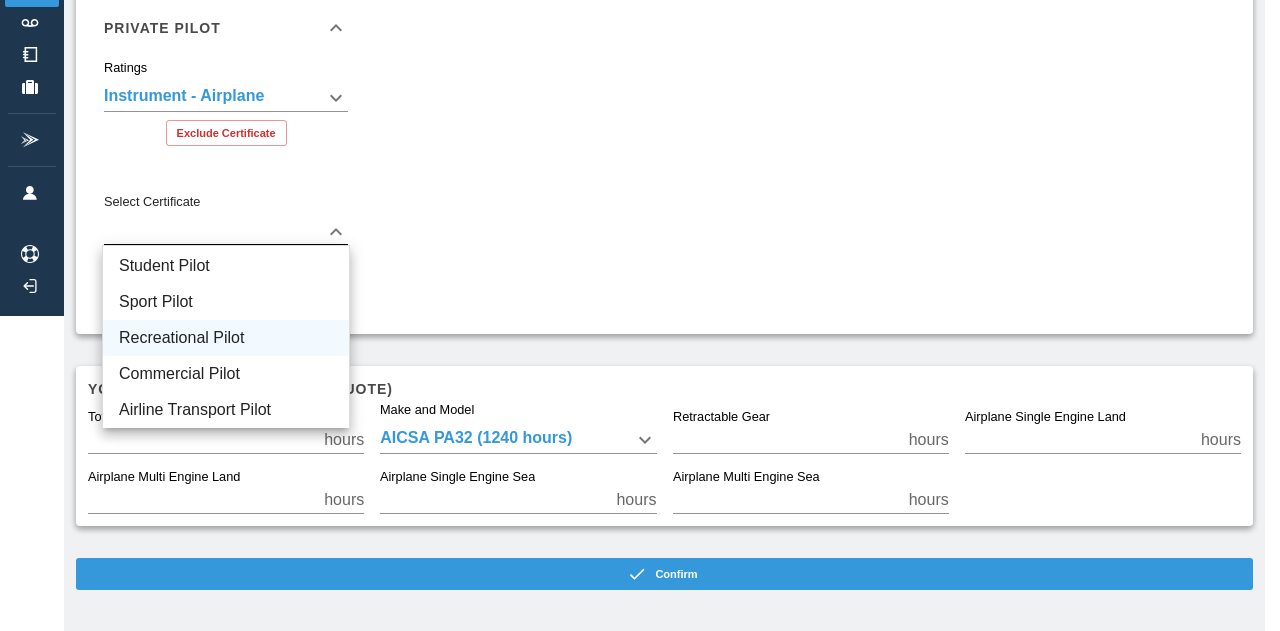 click on "Recreational Pilot" at bounding box center [226, 338] 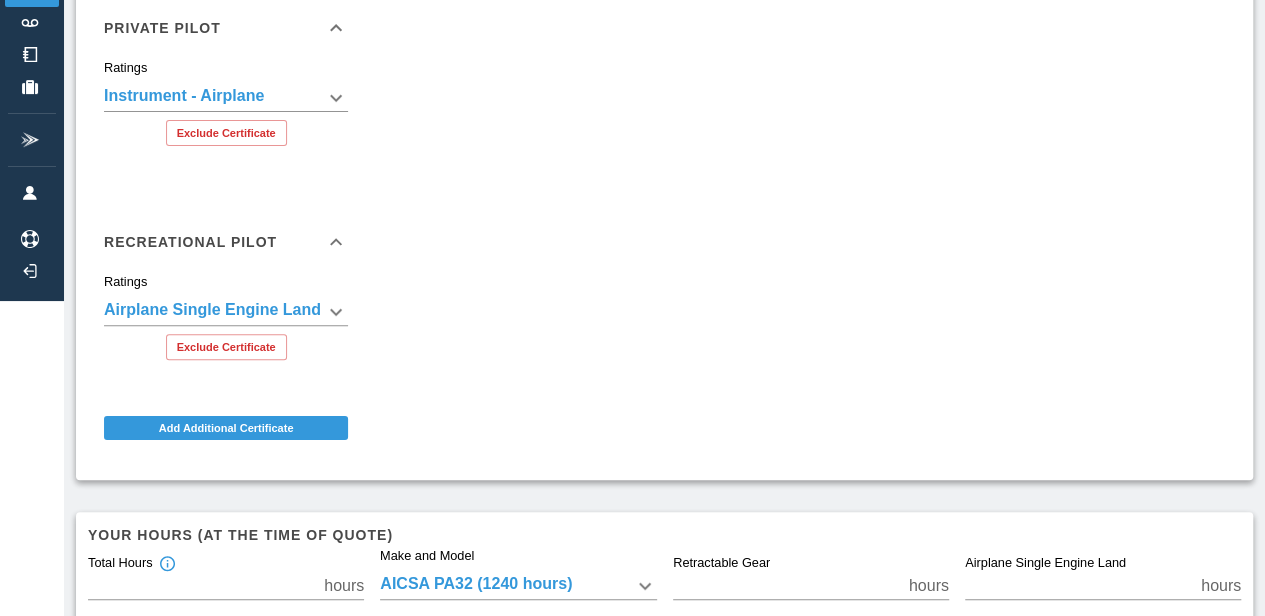 click on "**********" at bounding box center (656, 218) 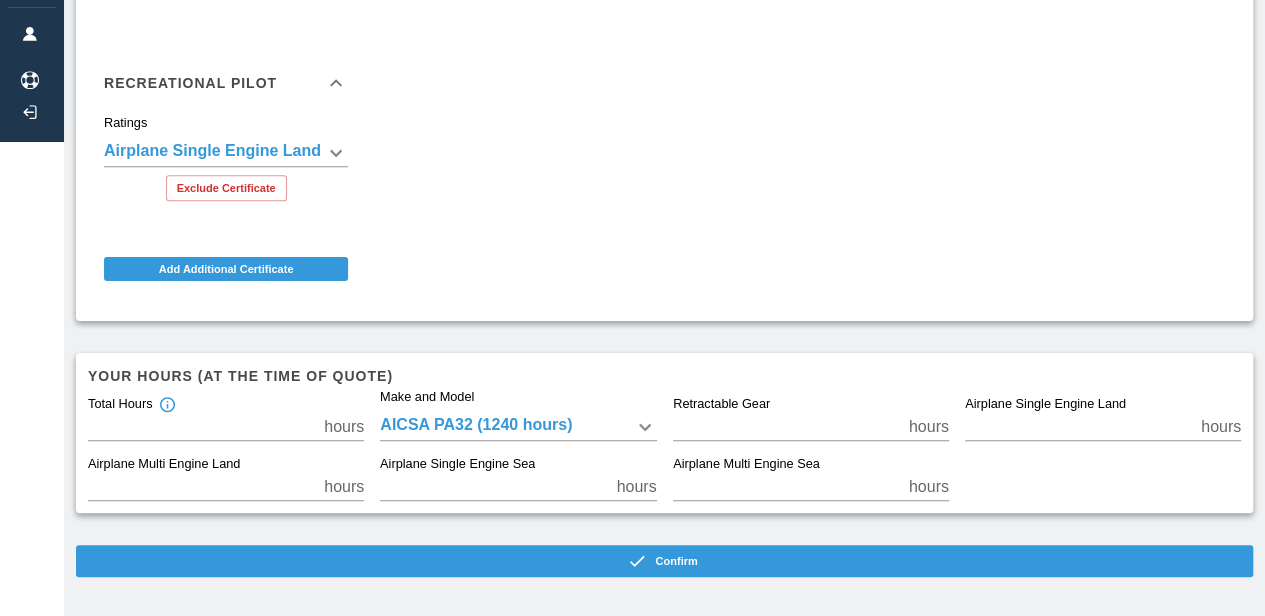 scroll, scrollTop: 476, scrollLeft: 0, axis: vertical 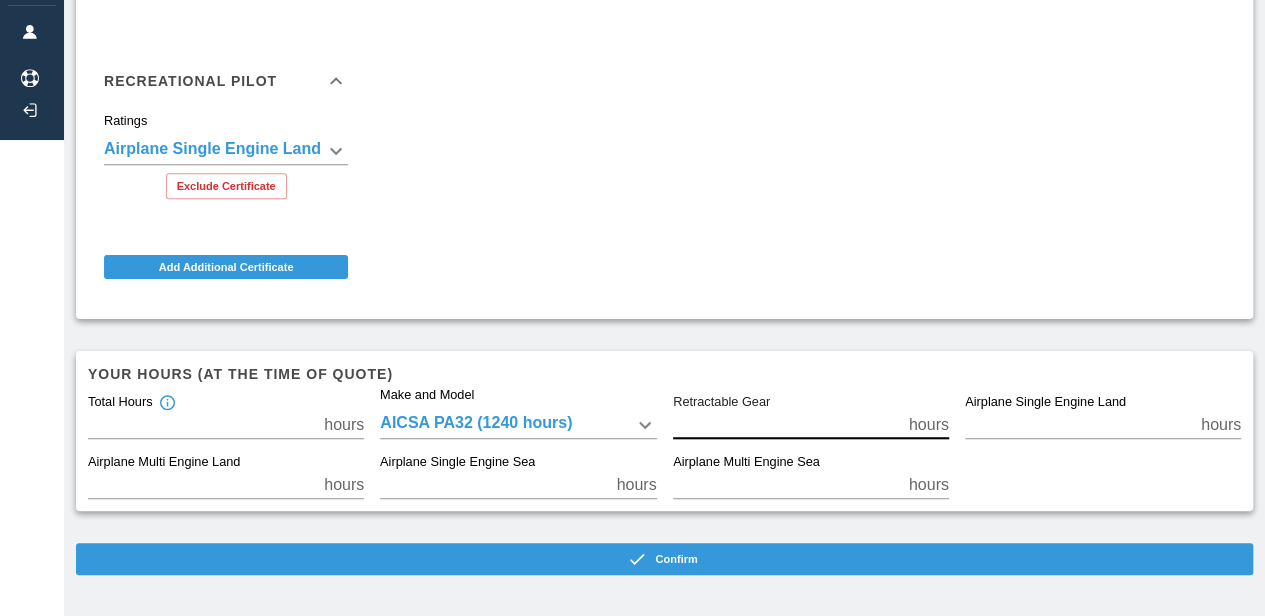drag, startPoint x: 730, startPoint y: 421, endPoint x: 680, endPoint y: 421, distance: 50 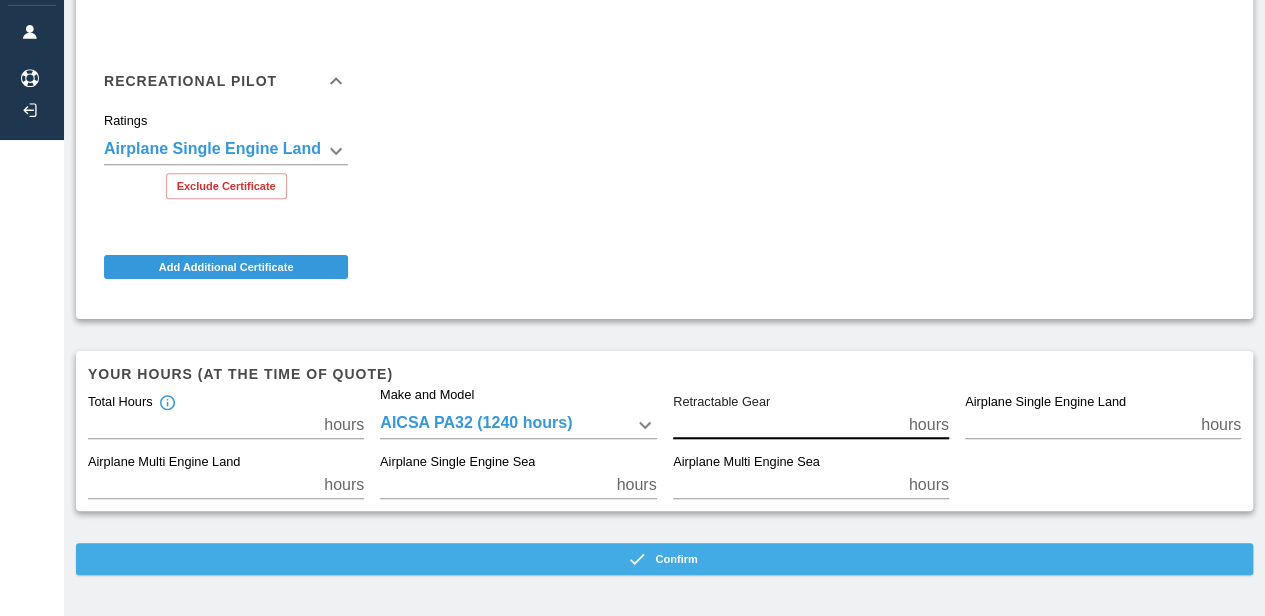 type on "***" 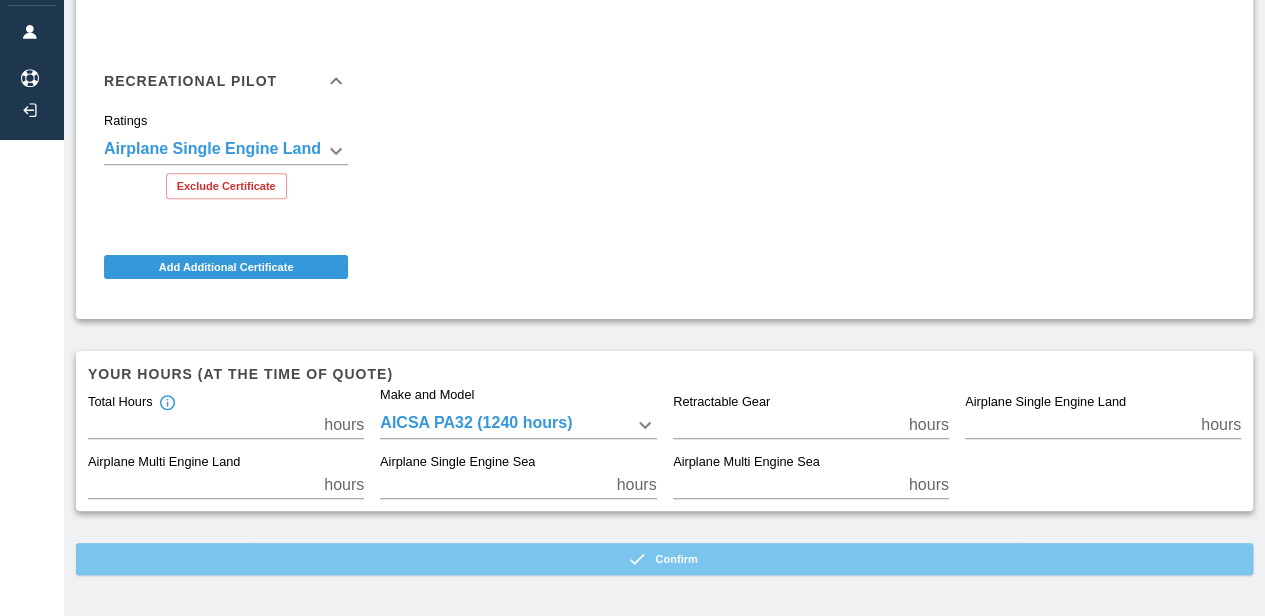 click on "Confirm" at bounding box center (664, 559) 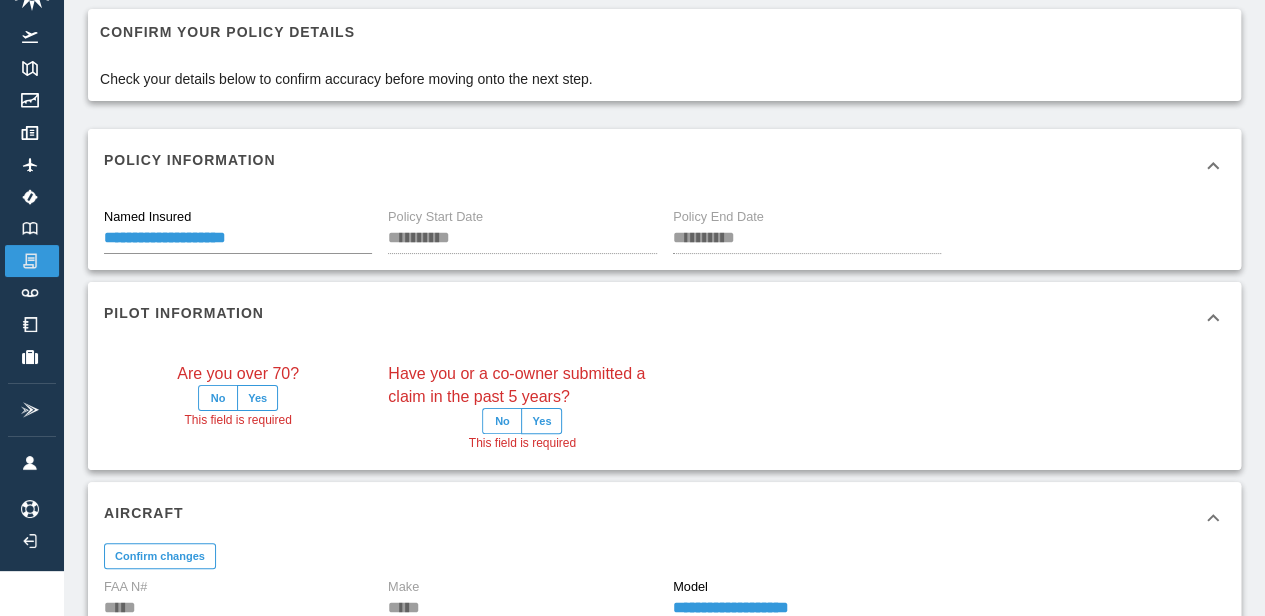 scroll, scrollTop: 476, scrollLeft: 0, axis: vertical 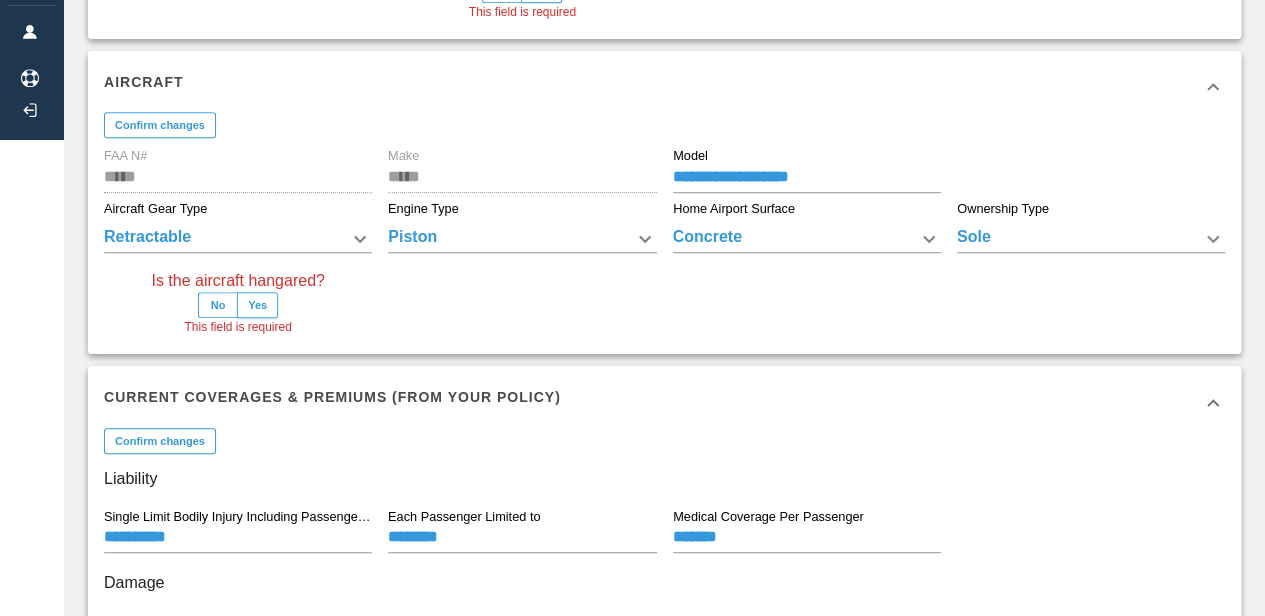 click on "Yes" at bounding box center (257, 305) 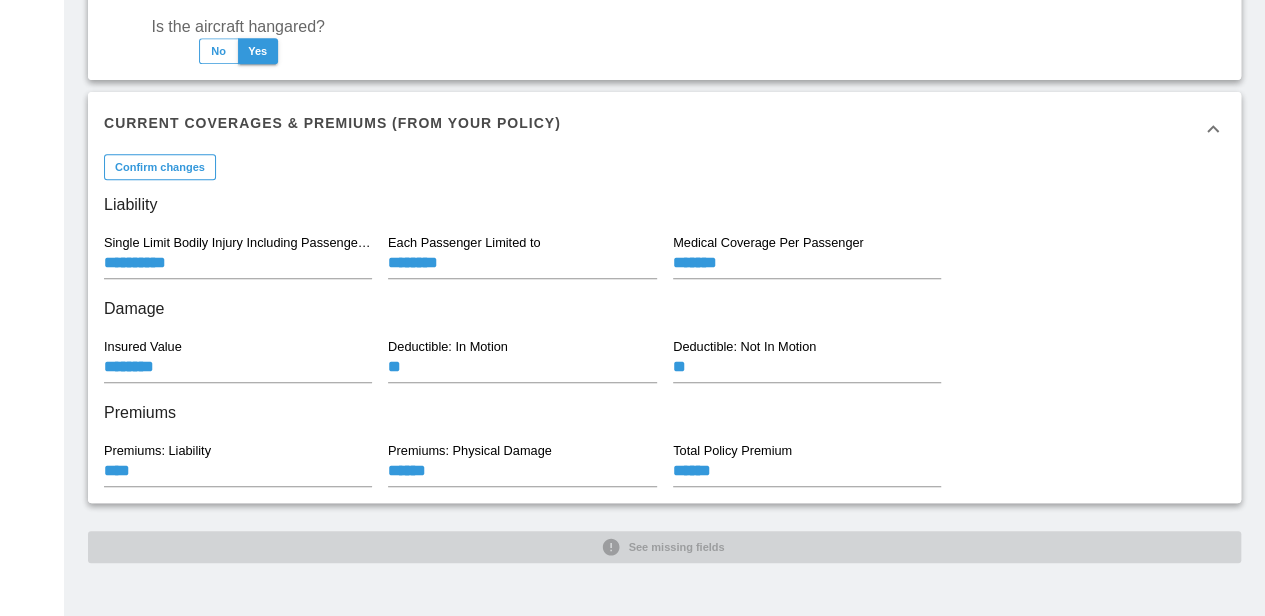 scroll, scrollTop: 0, scrollLeft: 0, axis: both 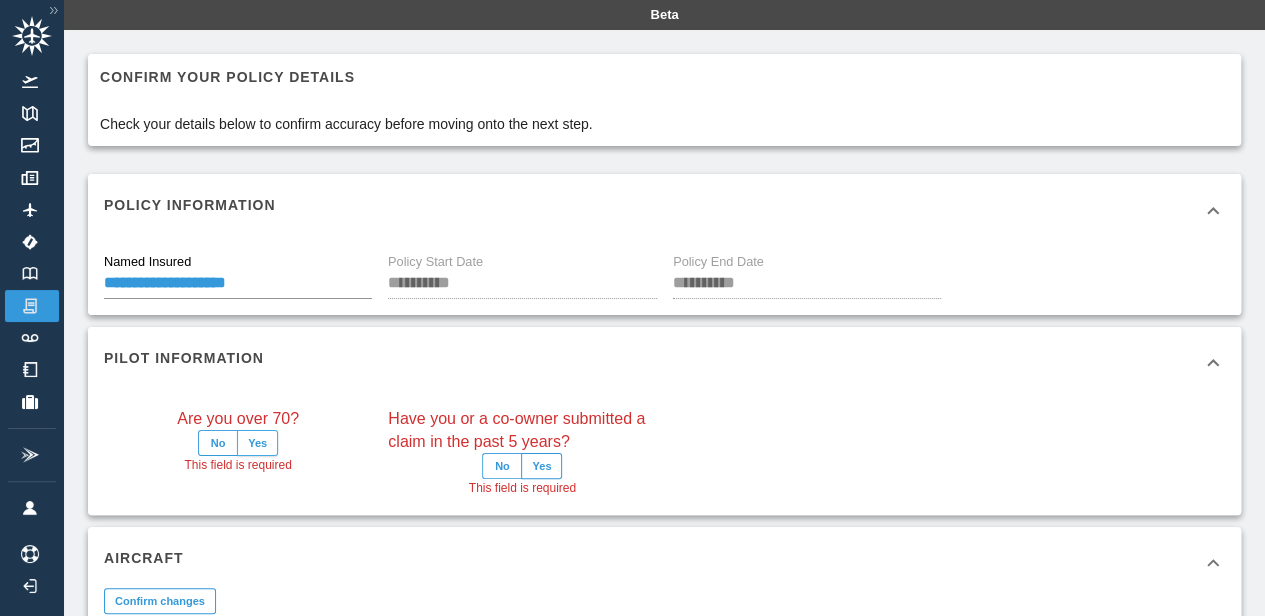 click on "Yes" at bounding box center (257, 443) 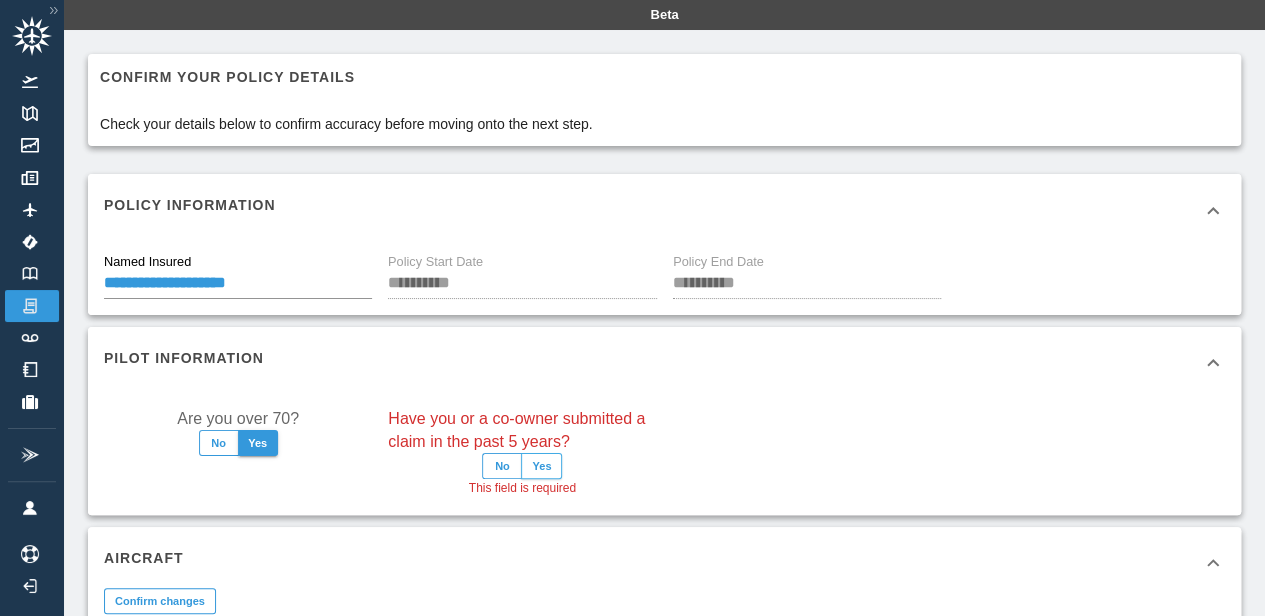 click on "Yes" at bounding box center [541, 466] 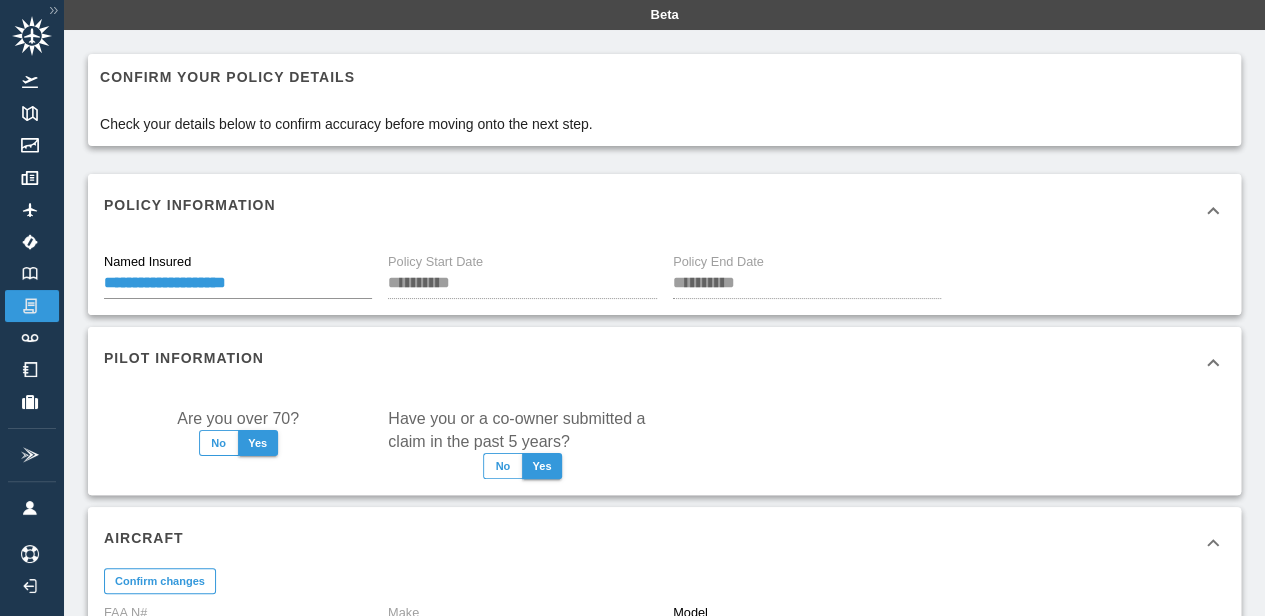 scroll, scrollTop: 400, scrollLeft: 0, axis: vertical 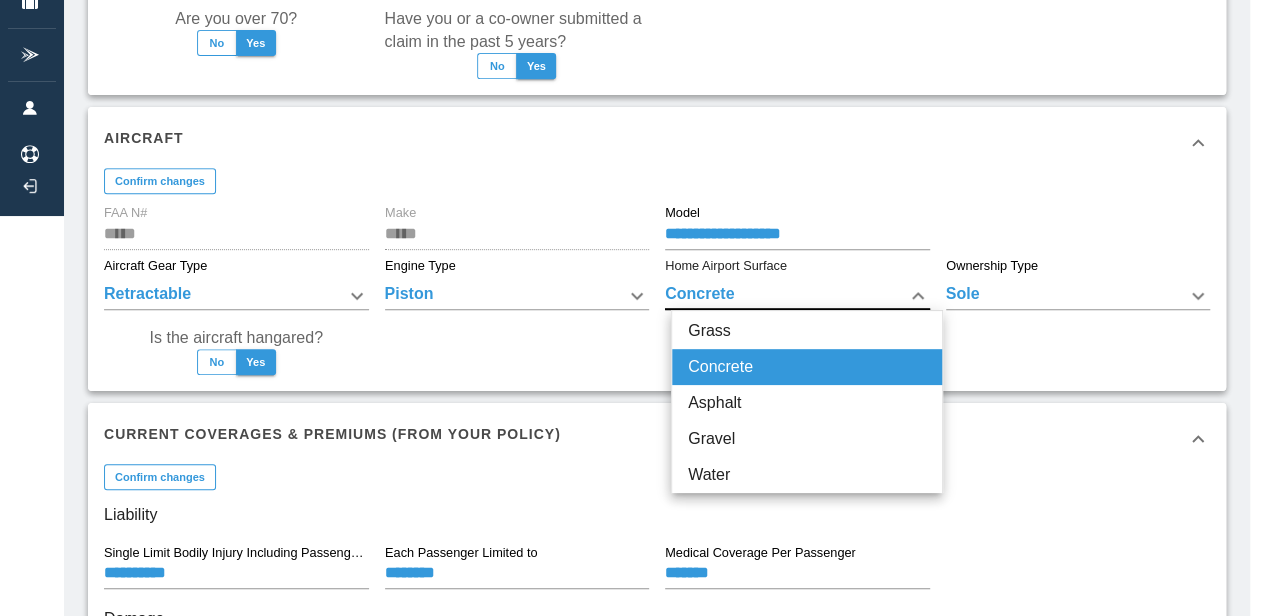 click on "**********" at bounding box center [632, -92] 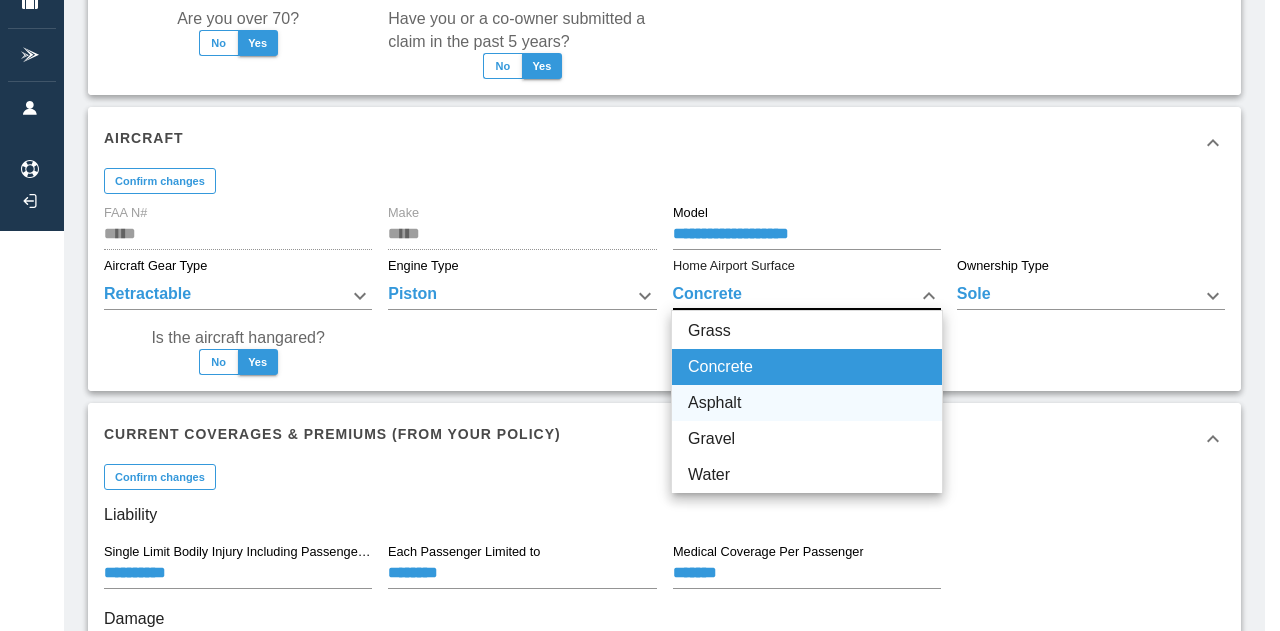 click on "Asphalt" at bounding box center [807, 403] 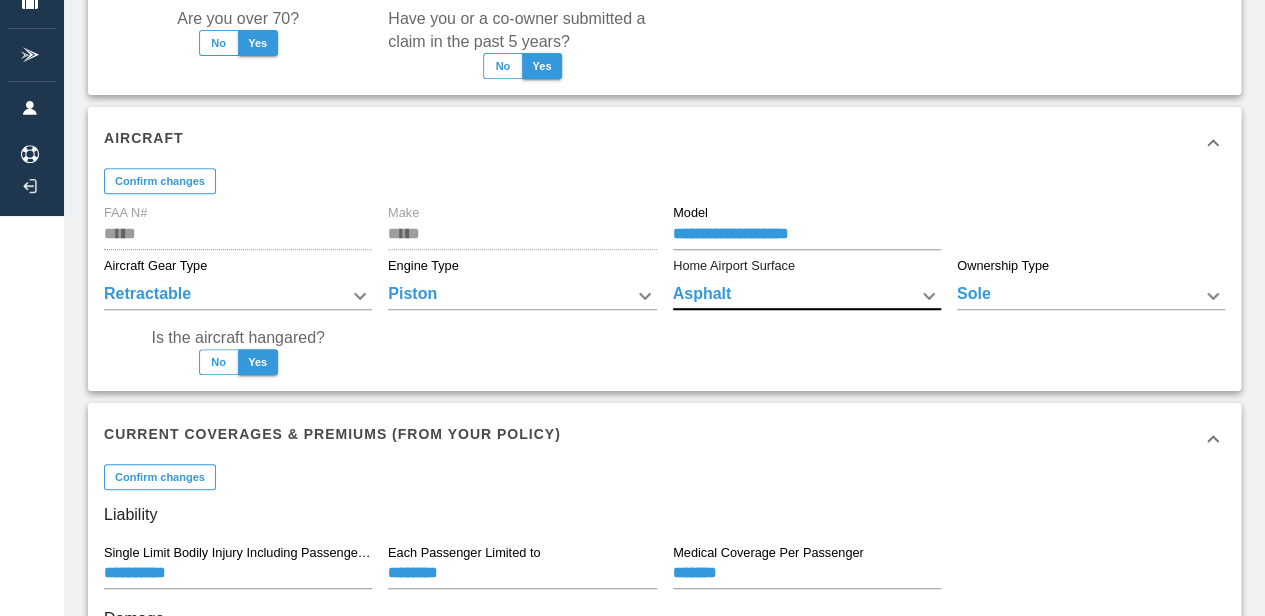 scroll, scrollTop: 710, scrollLeft: 0, axis: vertical 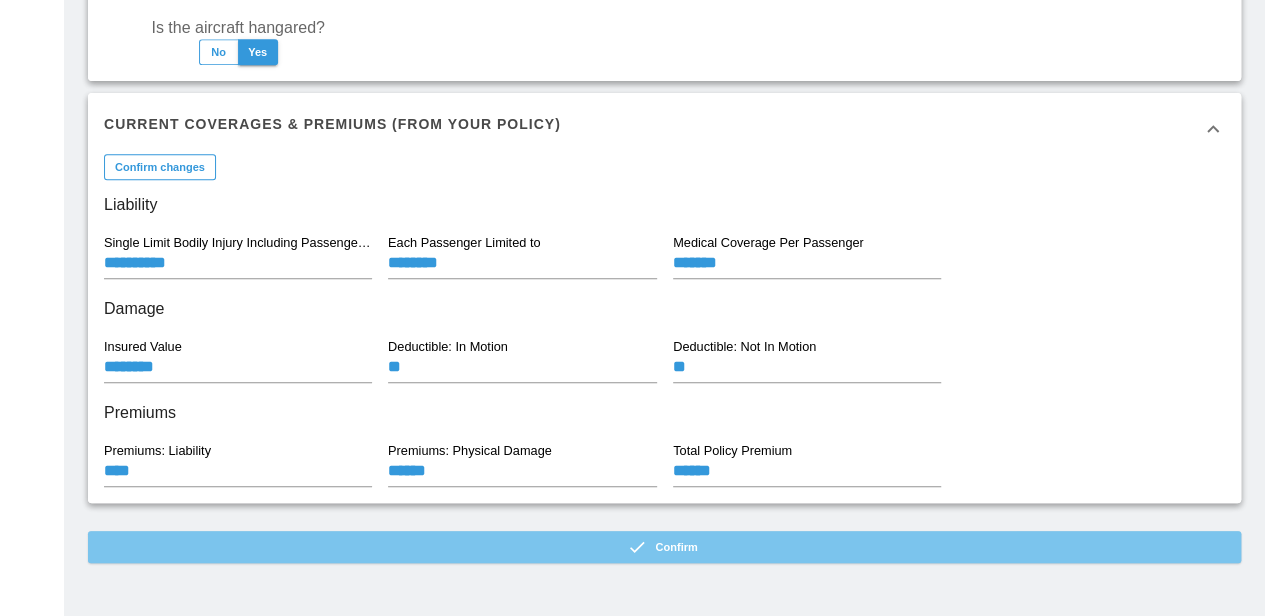 click on "Confirm" at bounding box center (664, 547) 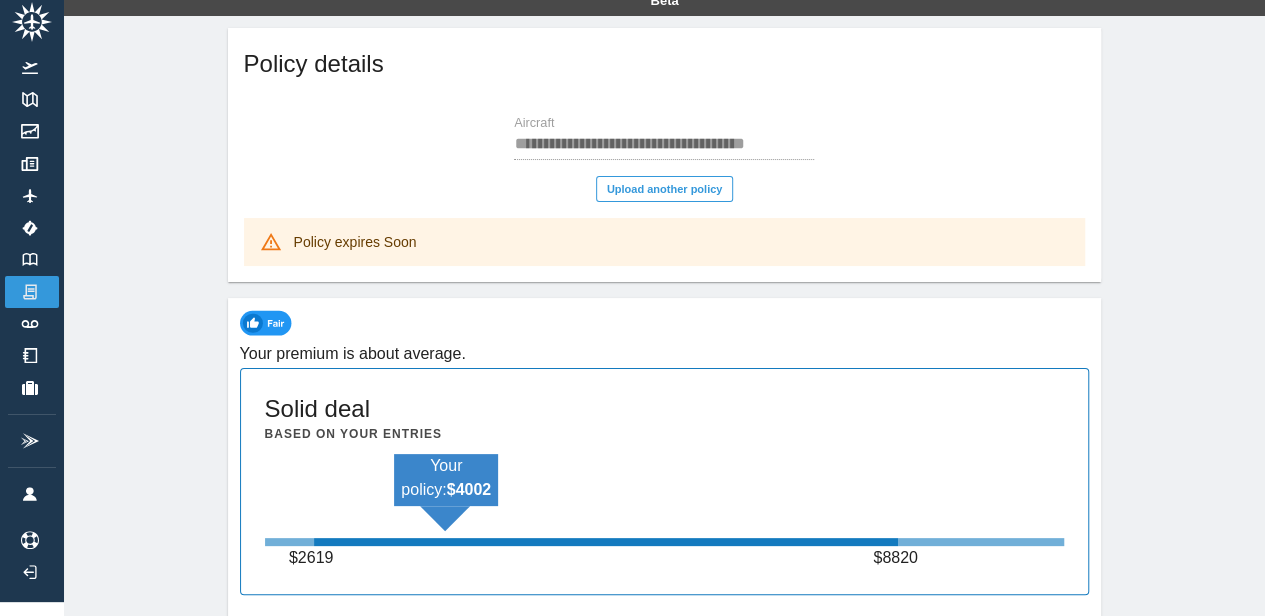 scroll, scrollTop: 0, scrollLeft: 0, axis: both 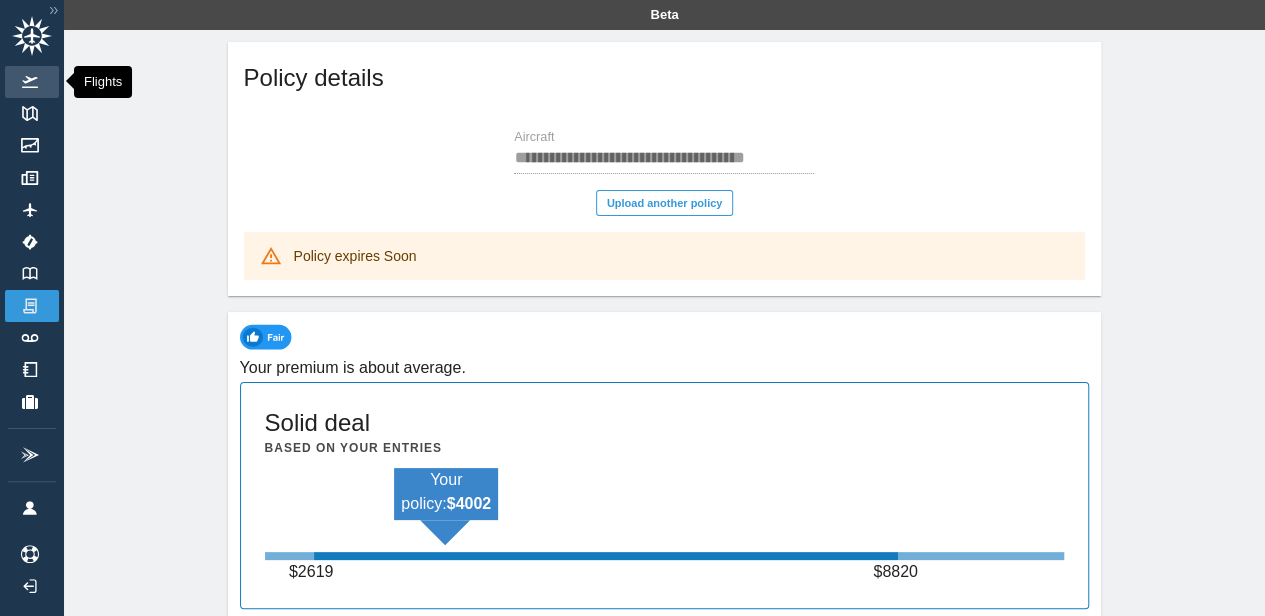 click at bounding box center (30, 82) 